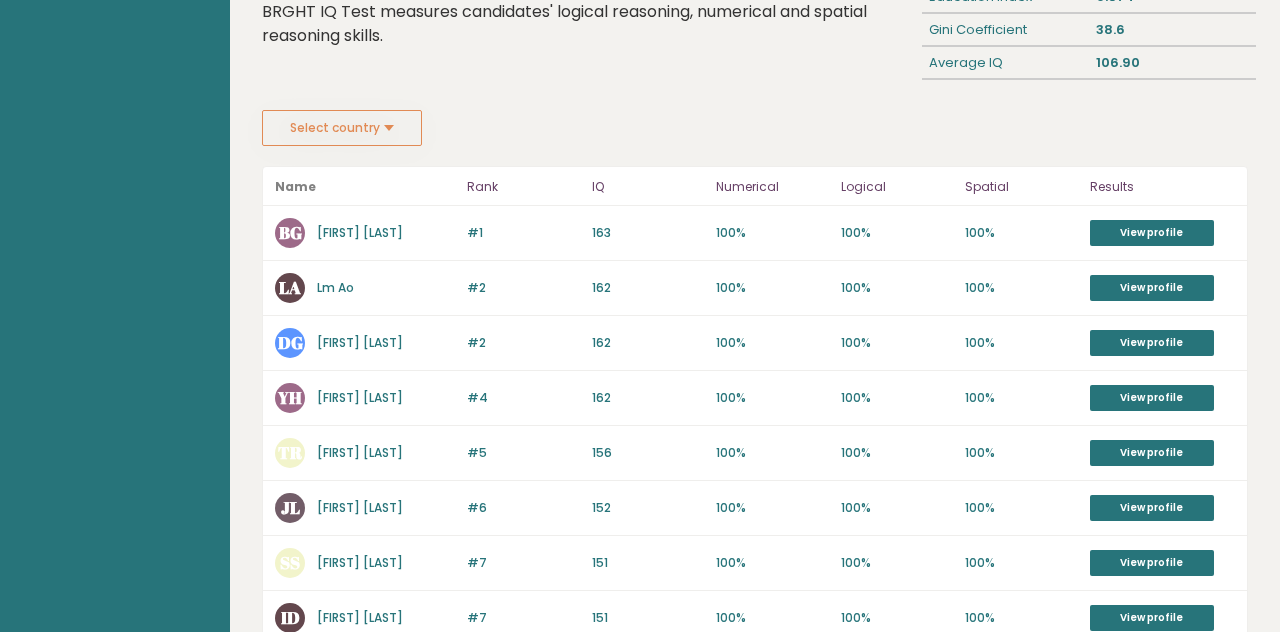 scroll, scrollTop: 0, scrollLeft: 0, axis: both 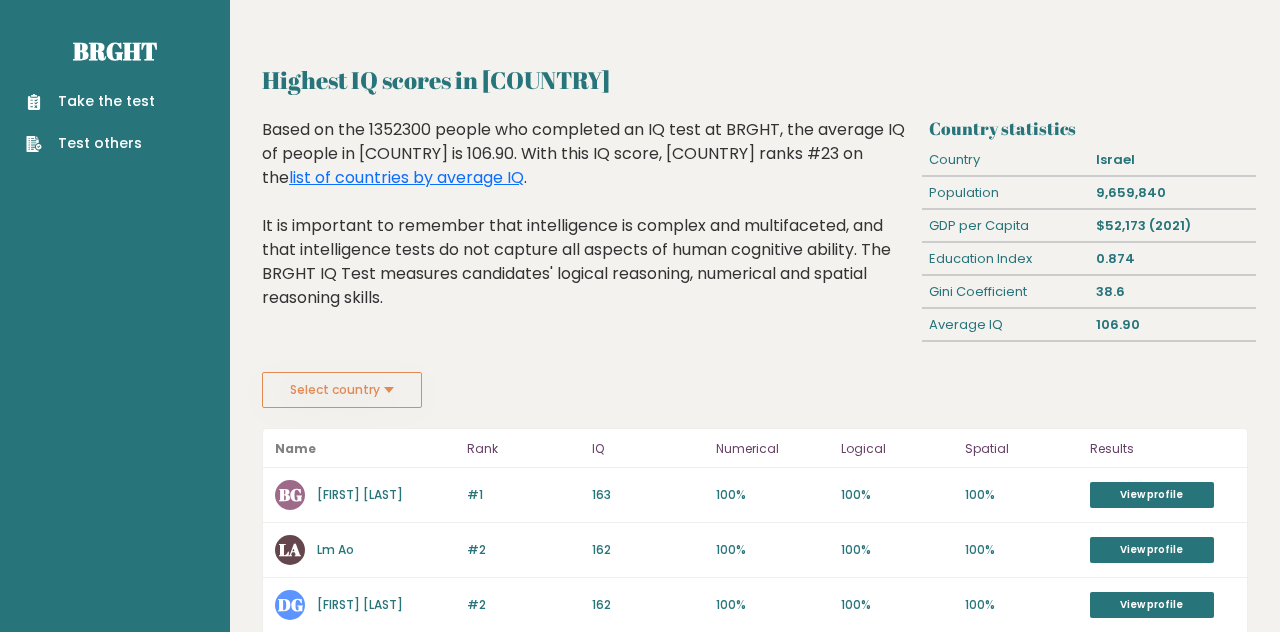 click on "Select country" at bounding box center (342, 390) 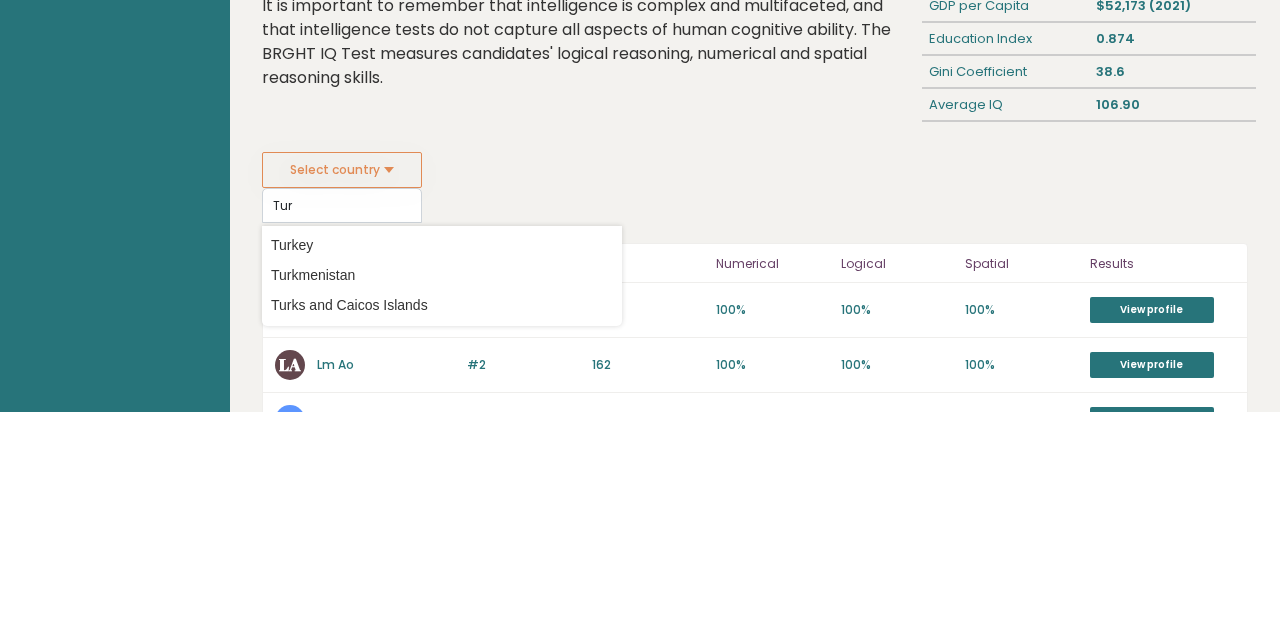 click on "Turkey" at bounding box center (442, 465) 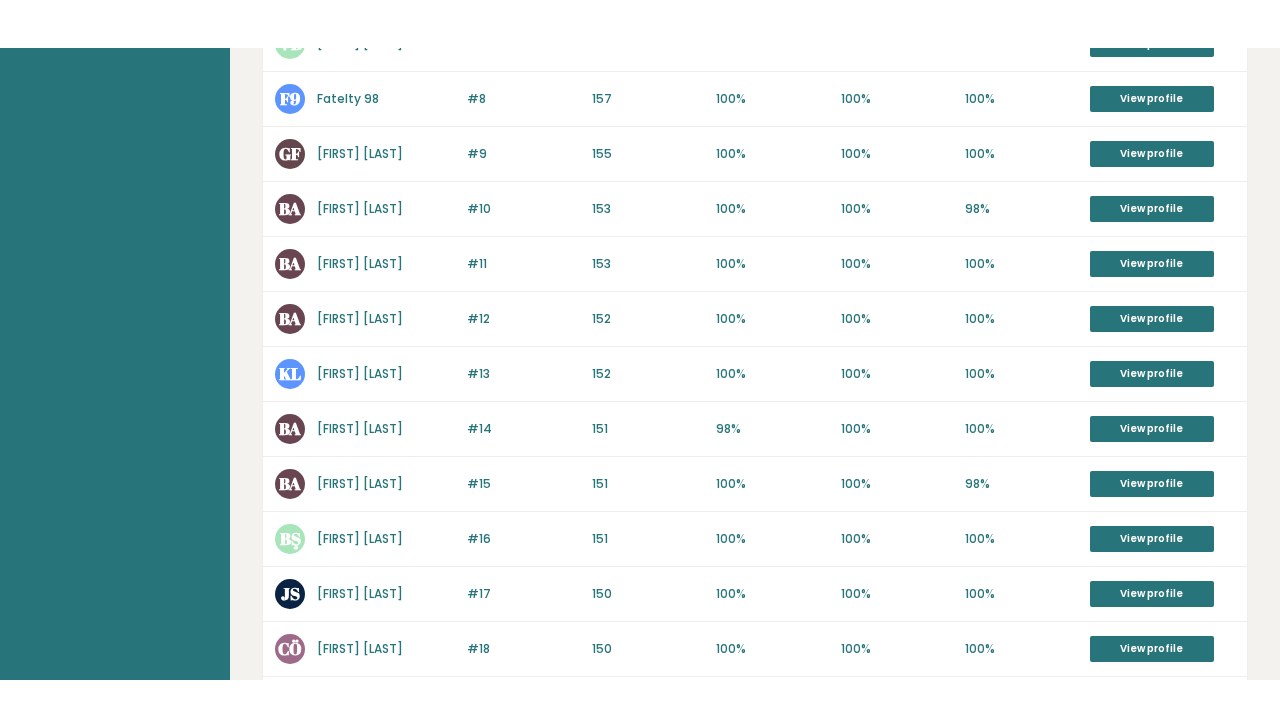 scroll, scrollTop: 824, scrollLeft: 0, axis: vertical 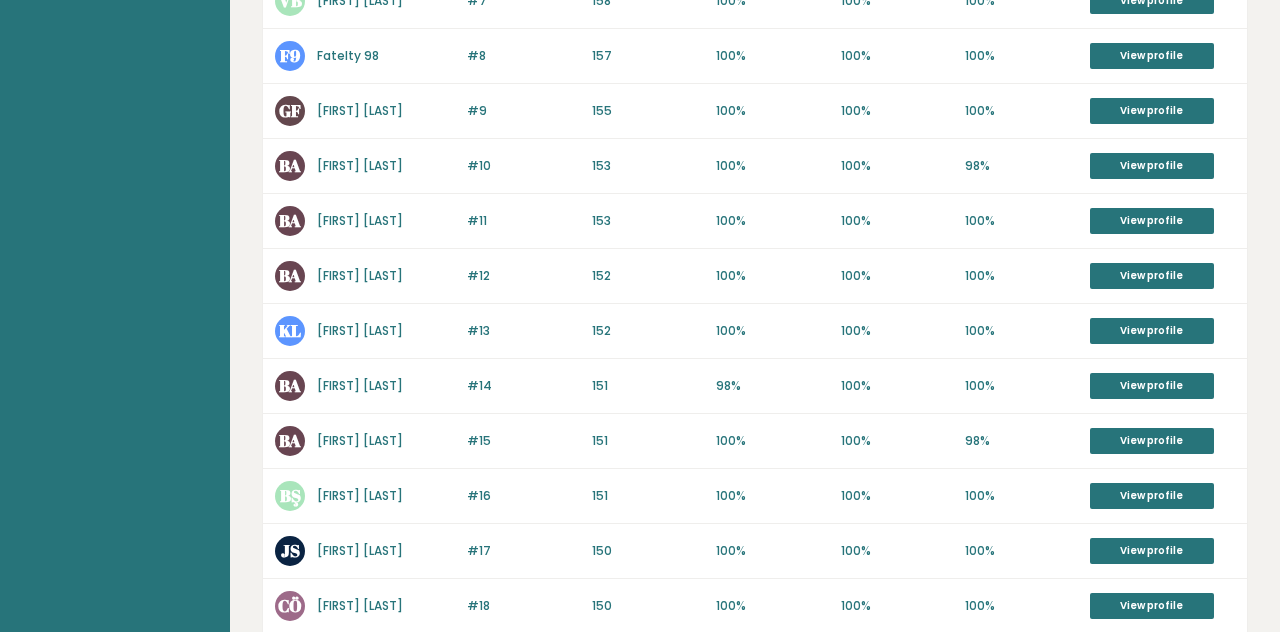 click on "Kadirhan Lgs" at bounding box center [360, 330] 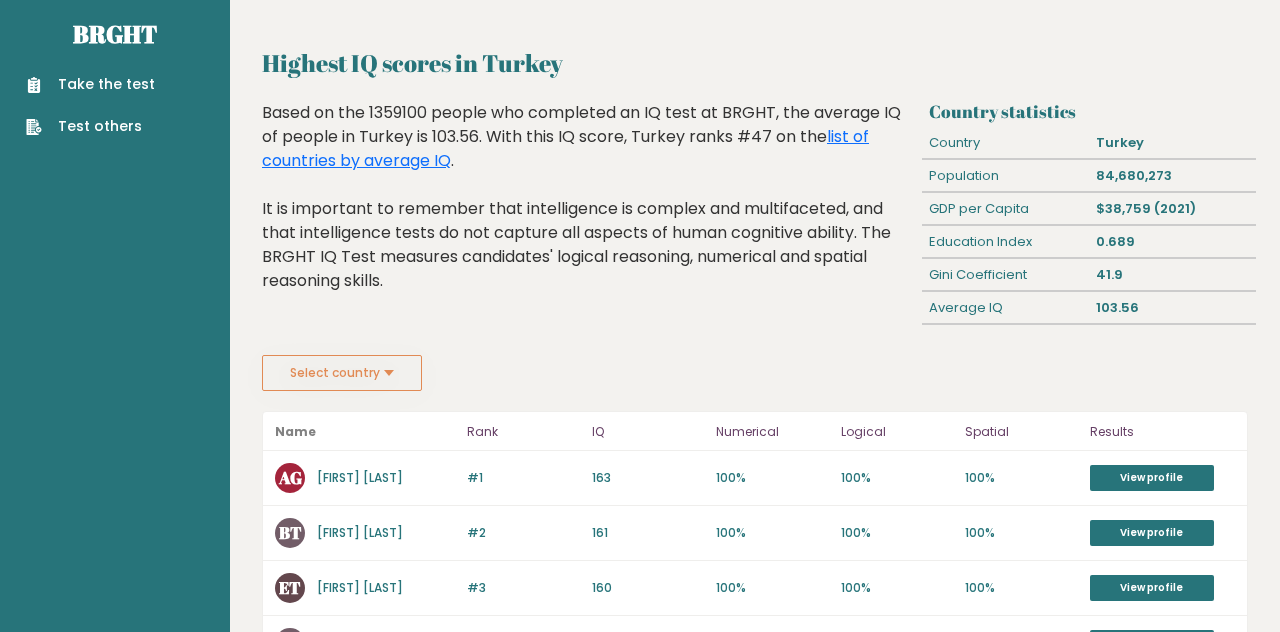 scroll, scrollTop: 0, scrollLeft: 0, axis: both 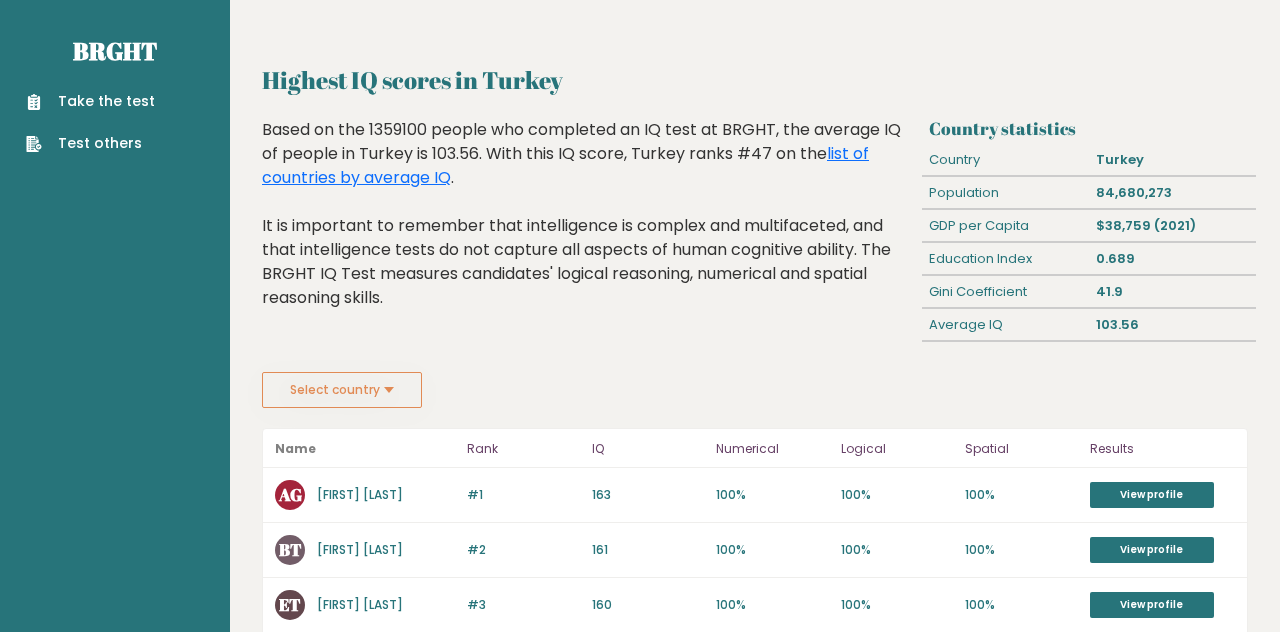 click on "Take the test" at bounding box center [90, 101] 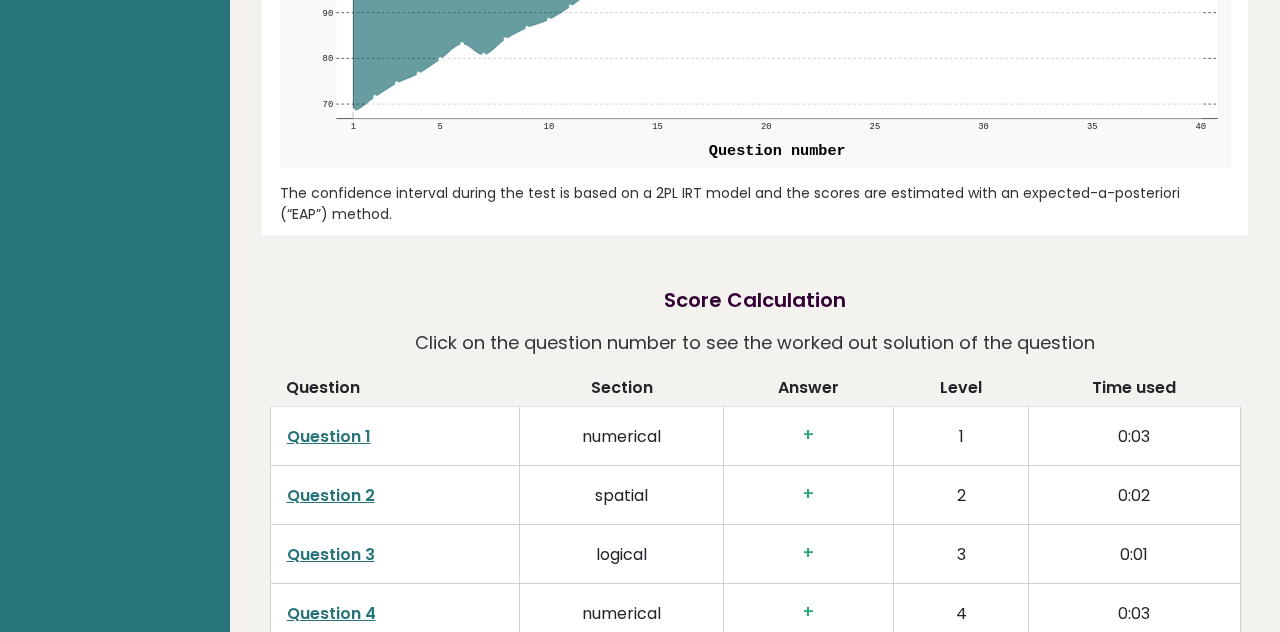 scroll, scrollTop: 2485, scrollLeft: 0, axis: vertical 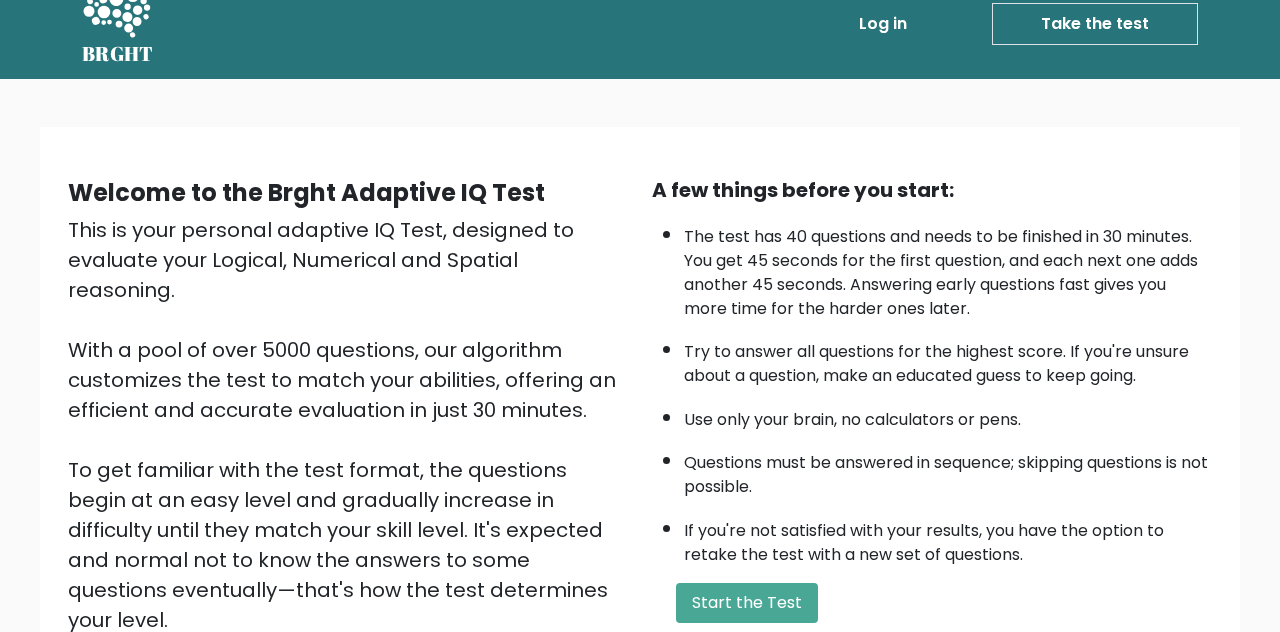 click on "Start the Test" at bounding box center (747, 603) 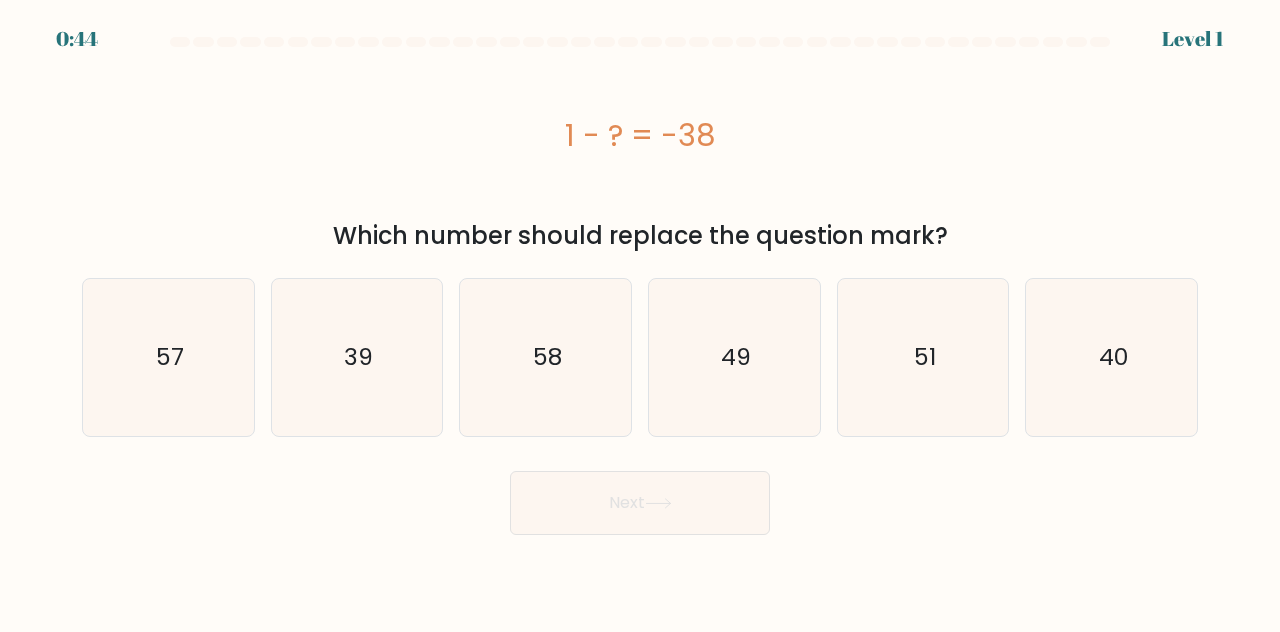 scroll, scrollTop: 0, scrollLeft: 0, axis: both 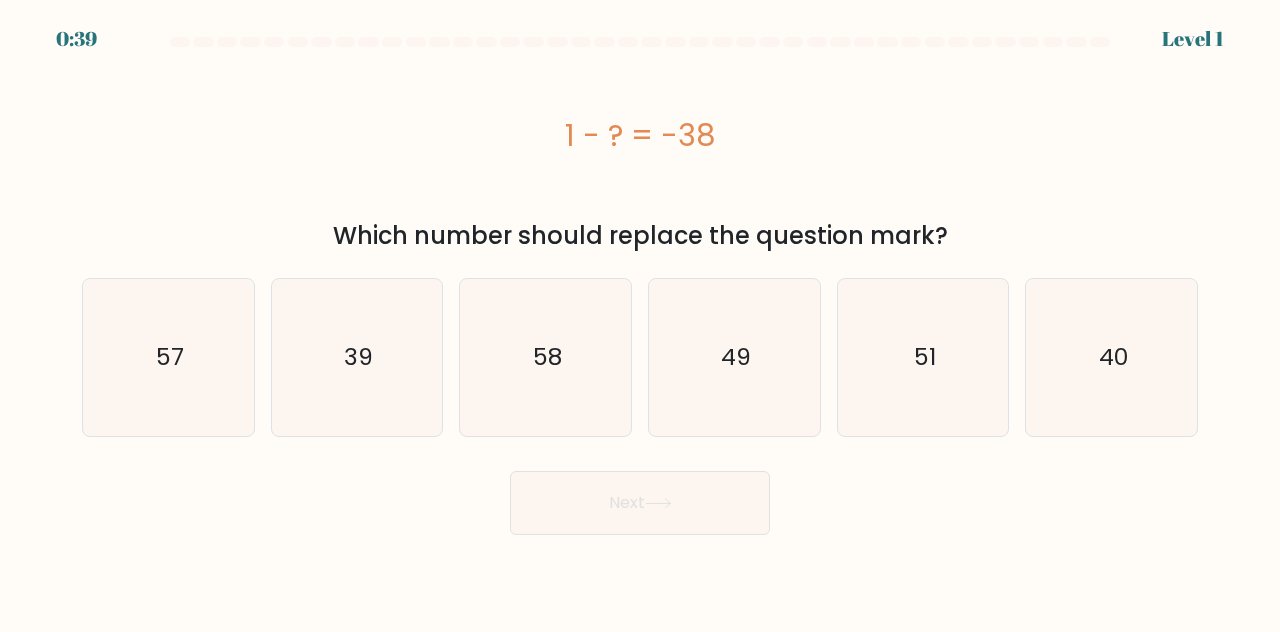 click on "39" 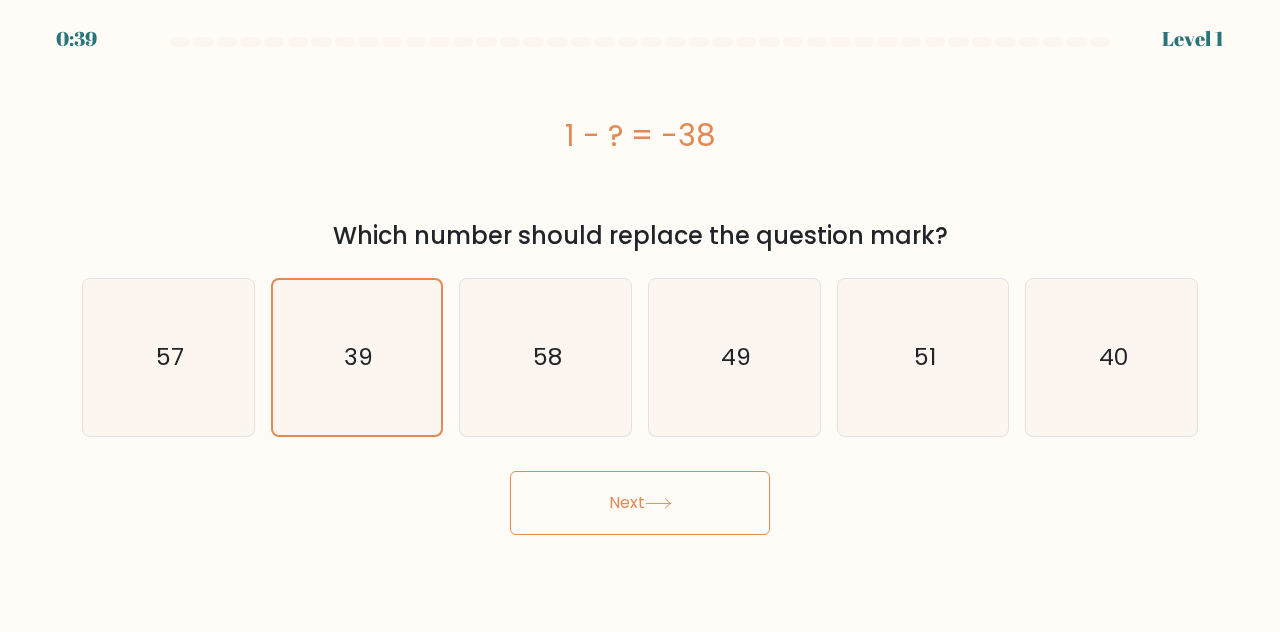 click on "Next" at bounding box center [640, 503] 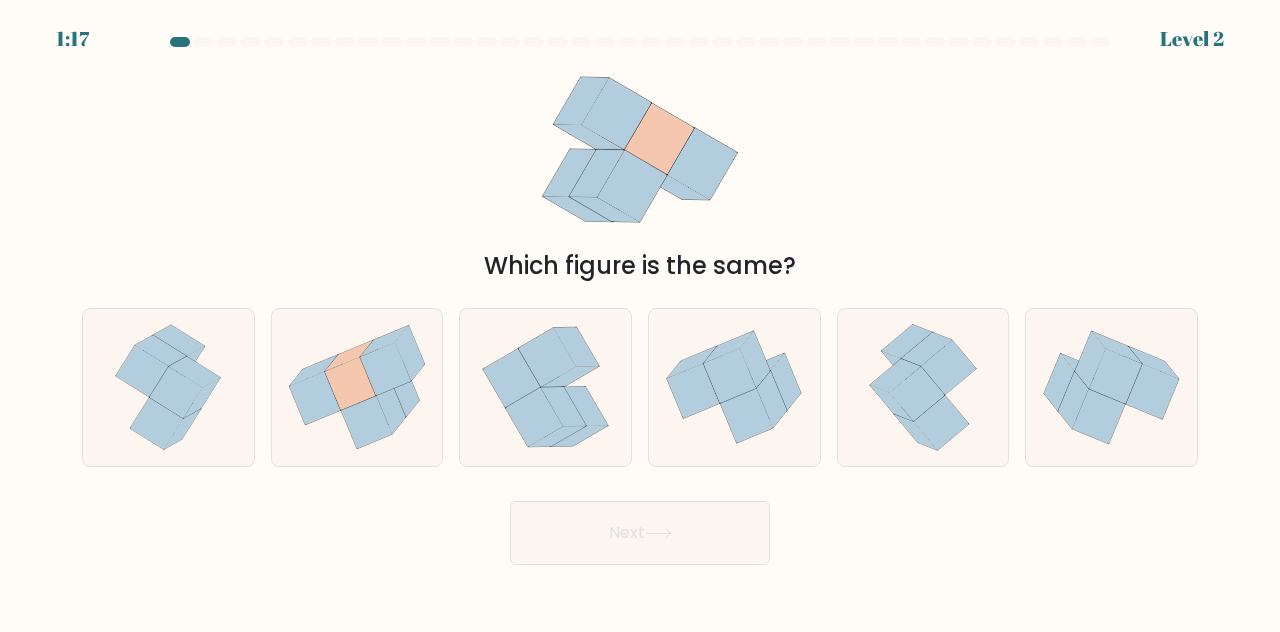 click 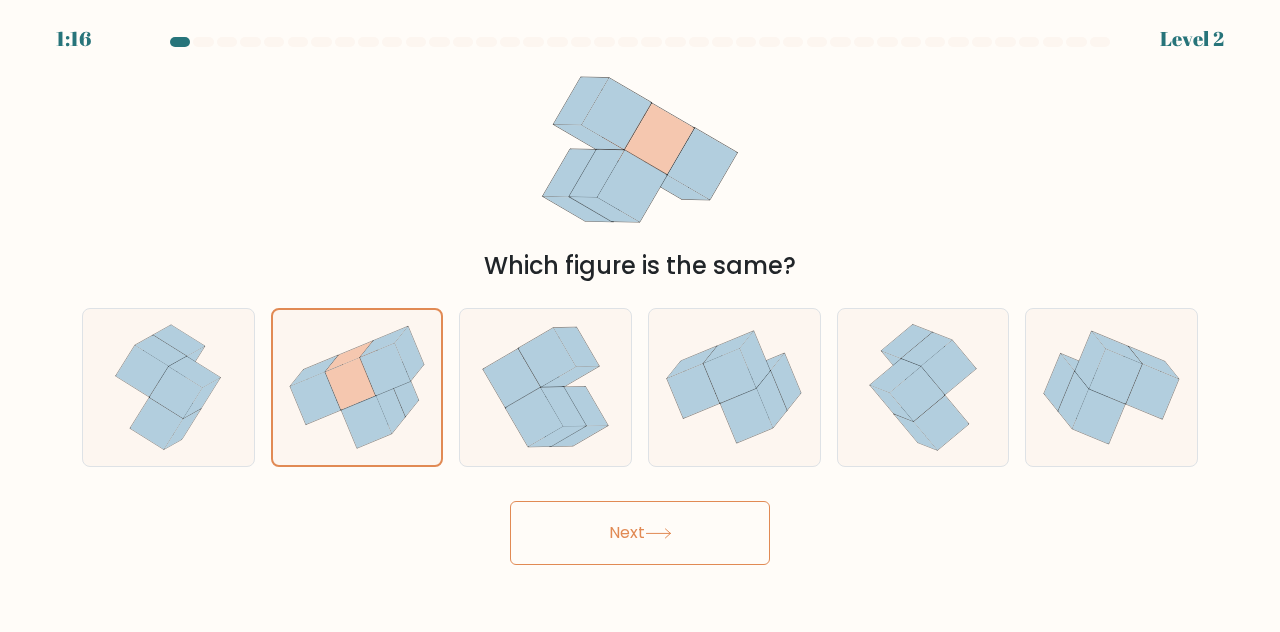 click on "Next" at bounding box center [640, 533] 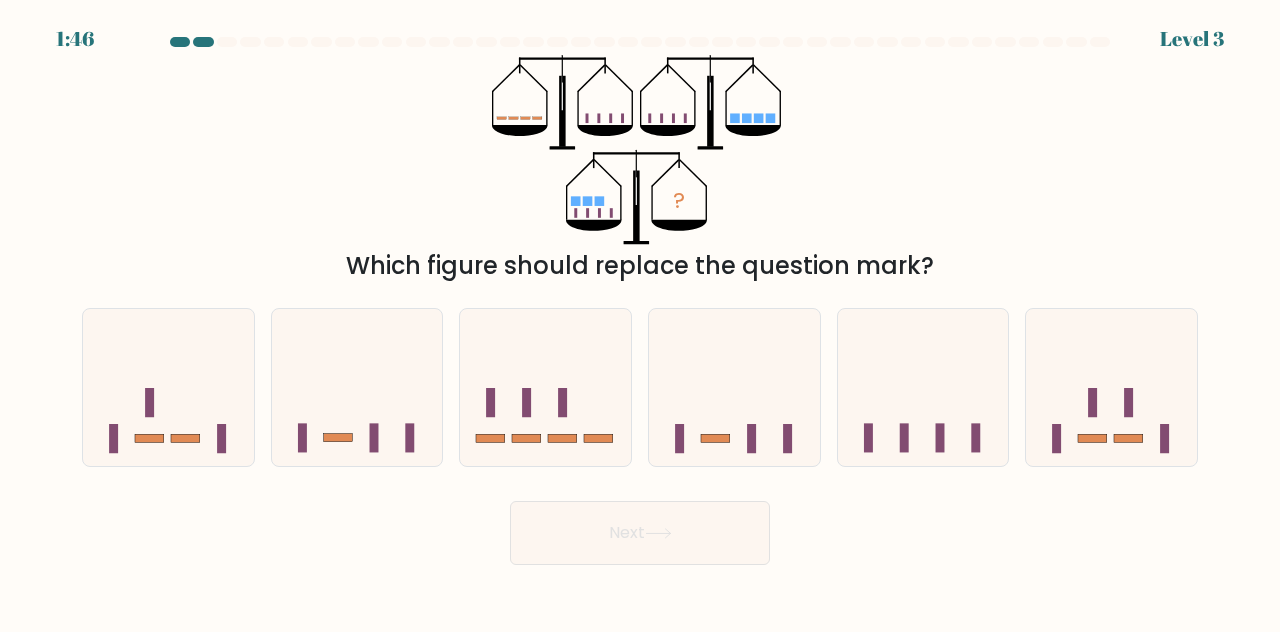 click 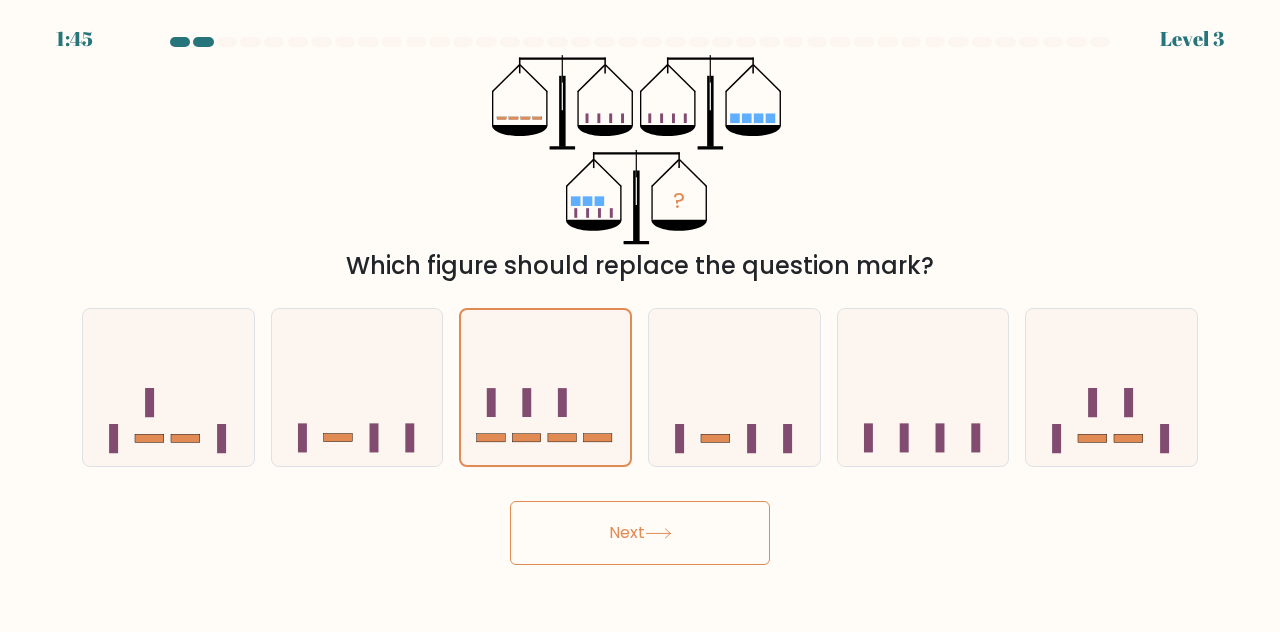 click on "Next" at bounding box center [640, 533] 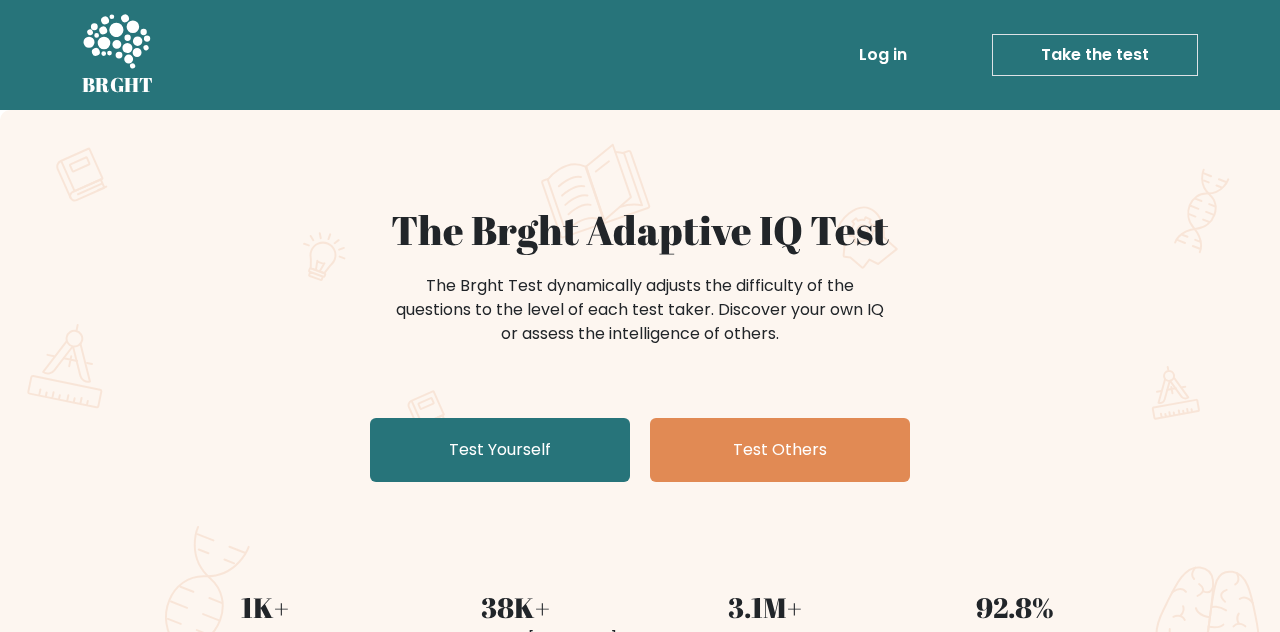 scroll, scrollTop: 0, scrollLeft: 0, axis: both 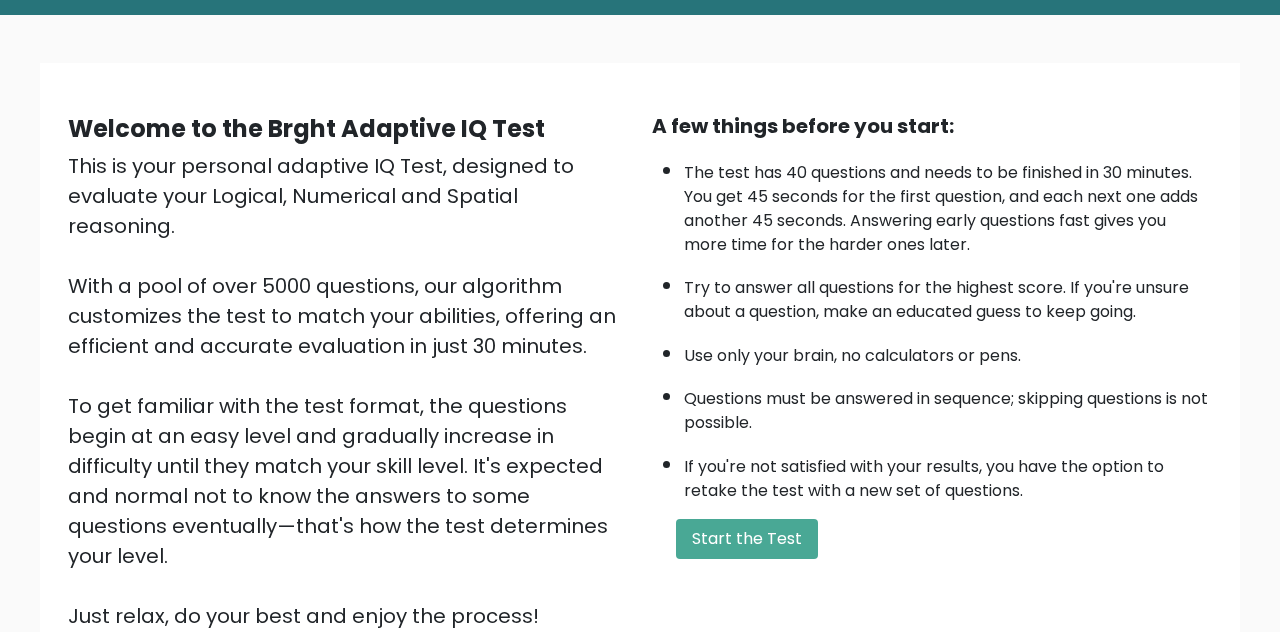 click on "Start the Test" at bounding box center (747, 539) 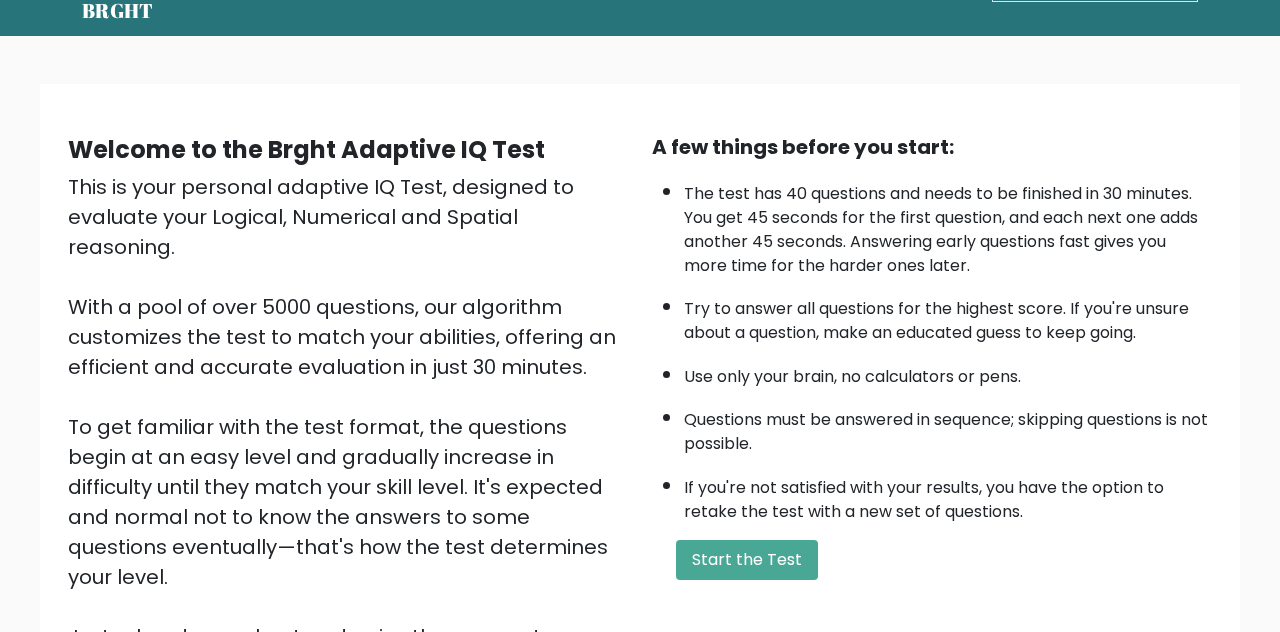 scroll, scrollTop: 0, scrollLeft: 0, axis: both 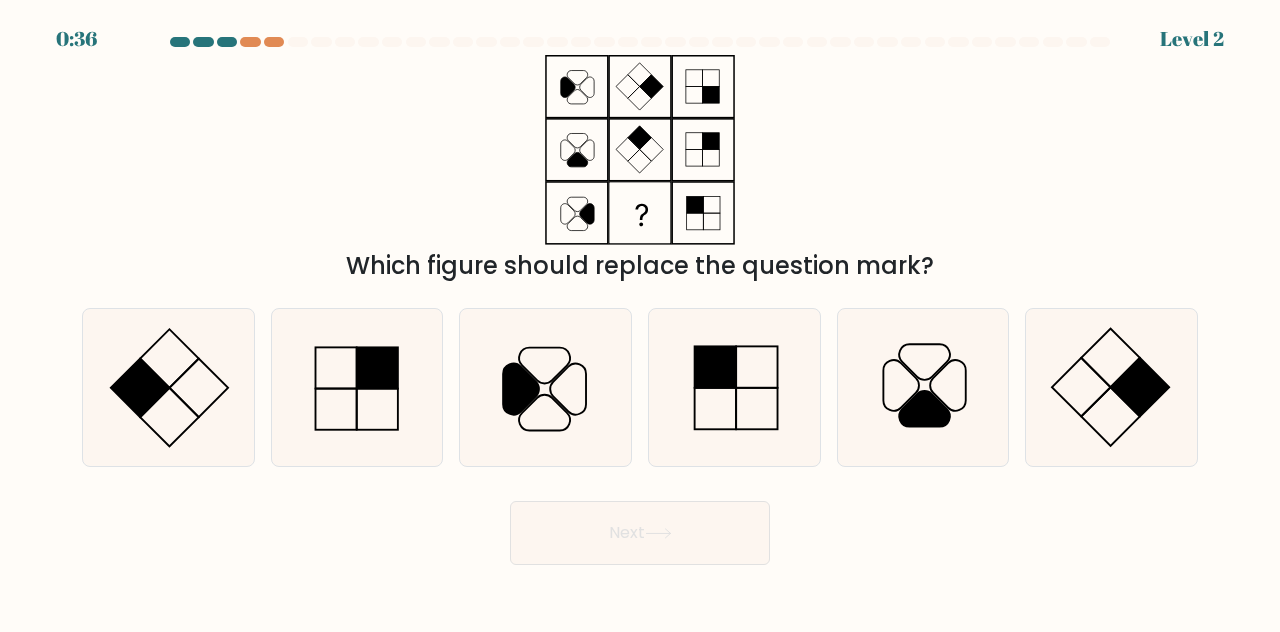 click at bounding box center (640, 46) 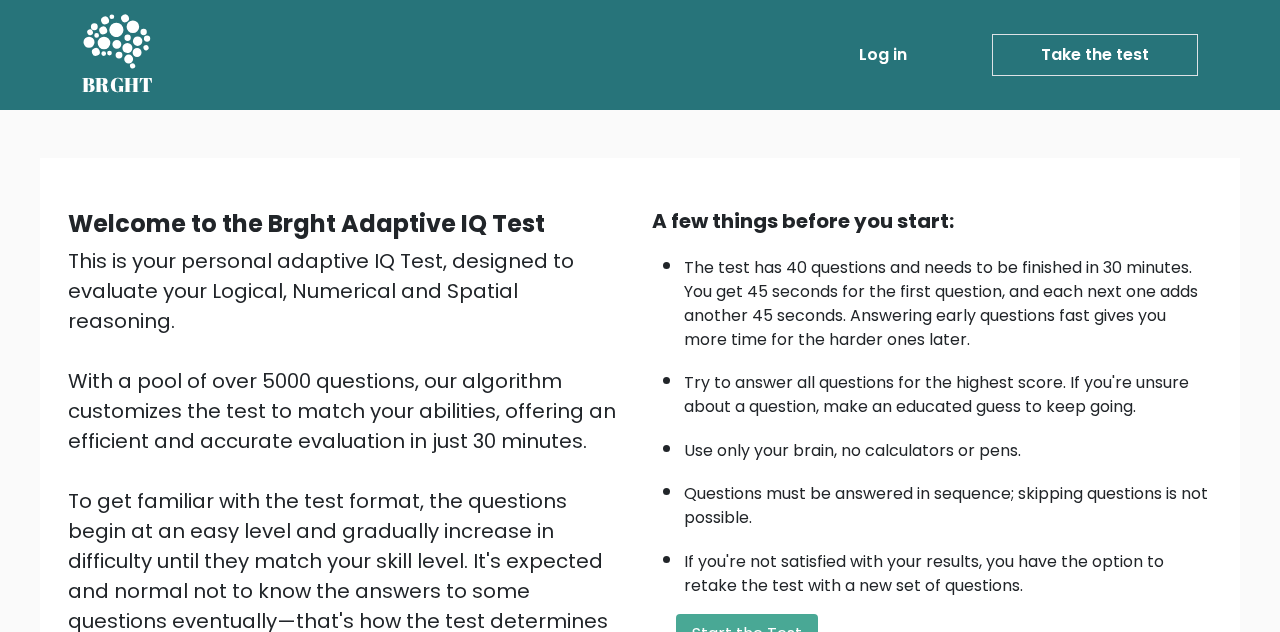 scroll, scrollTop: 0, scrollLeft: 0, axis: both 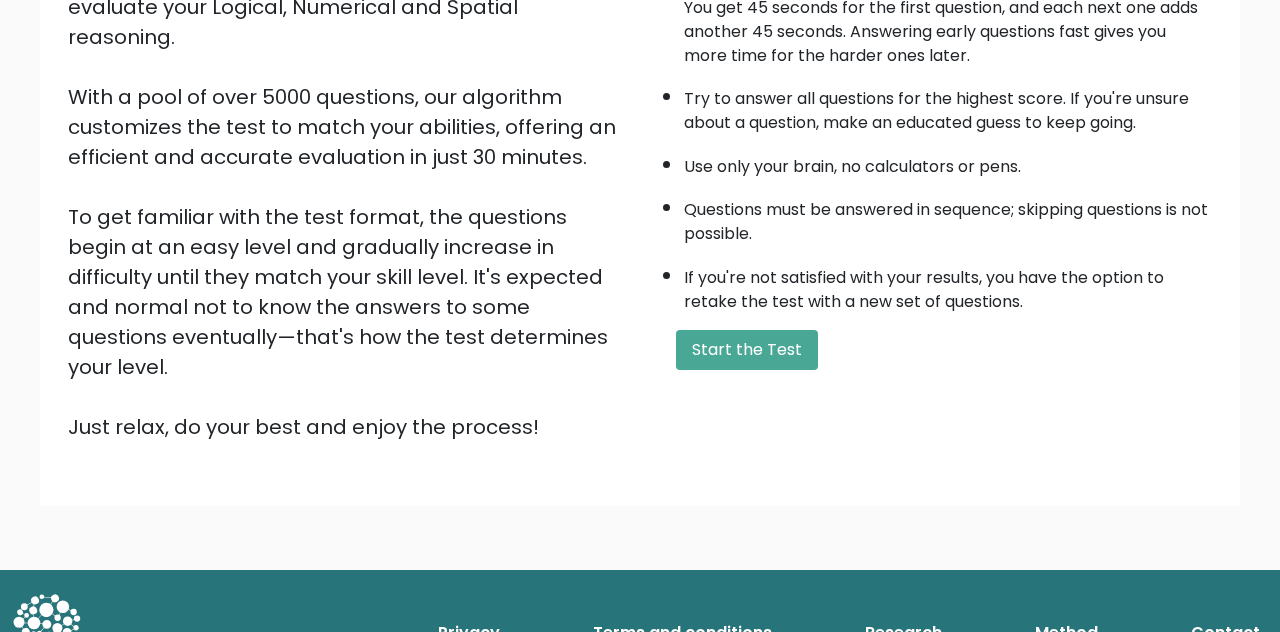 click on "Start the Test" at bounding box center [747, 350] 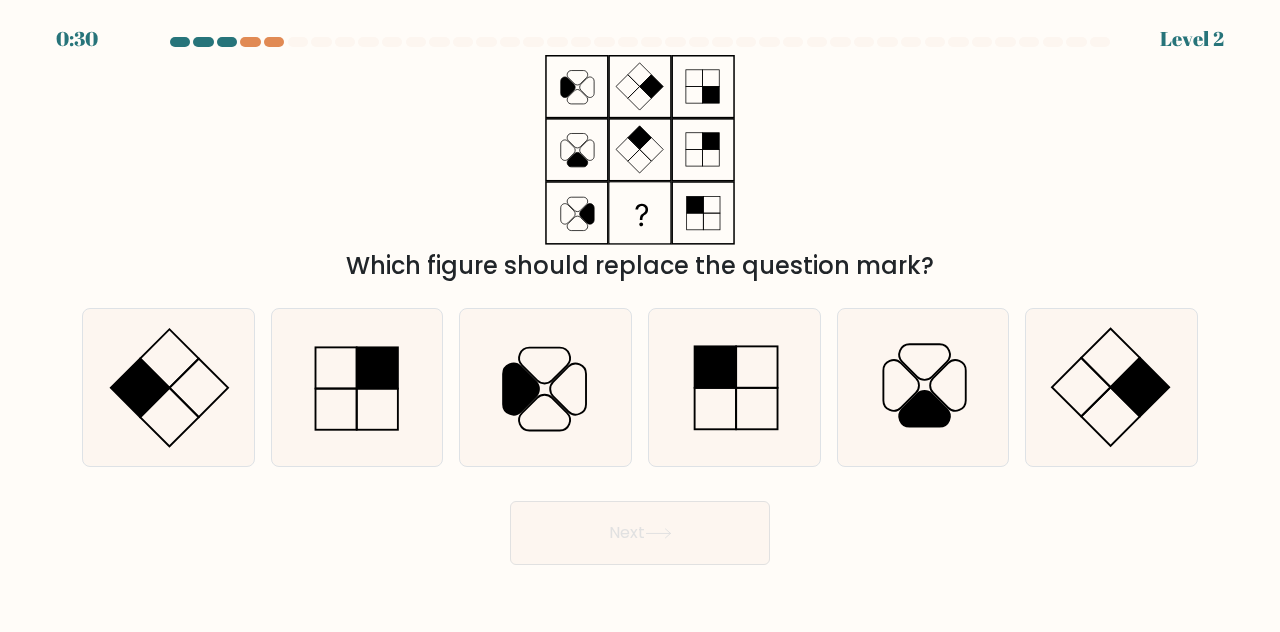 scroll, scrollTop: 0, scrollLeft: 0, axis: both 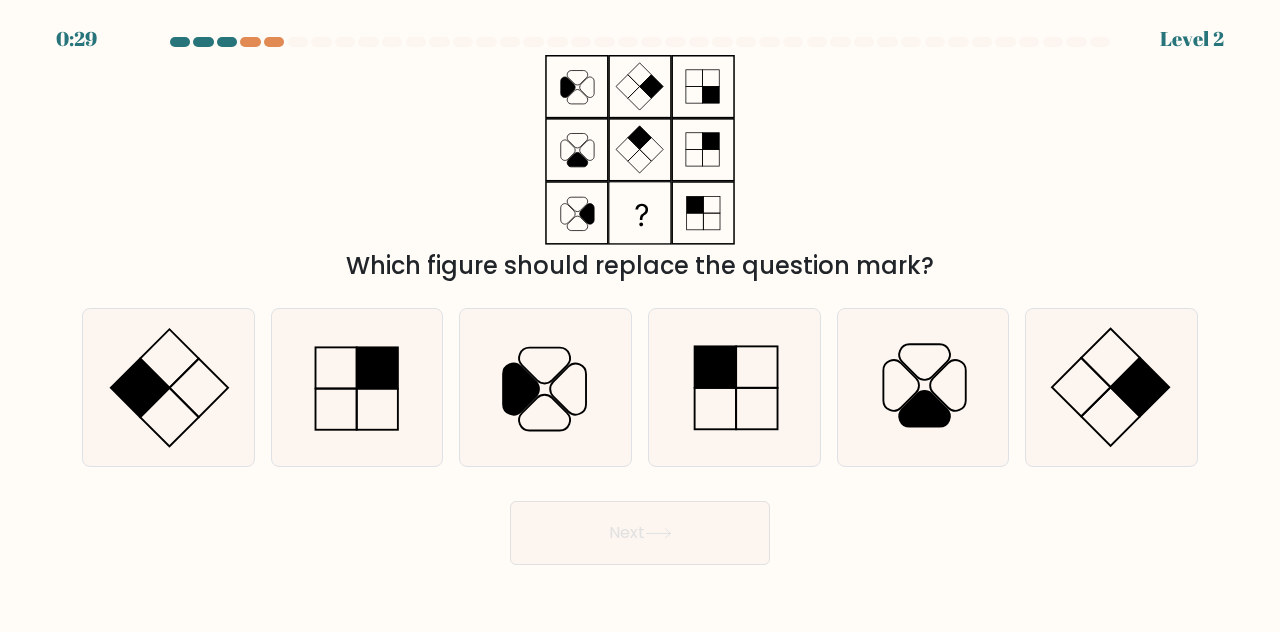 click at bounding box center [203, 42] 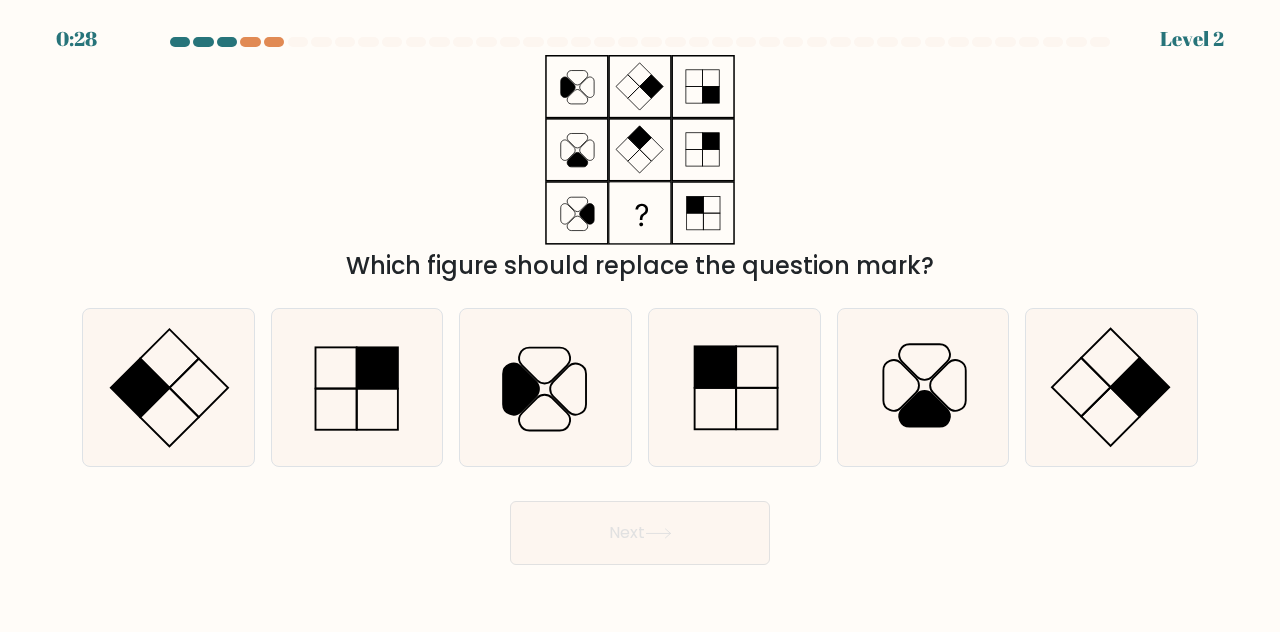 click at bounding box center (274, 42) 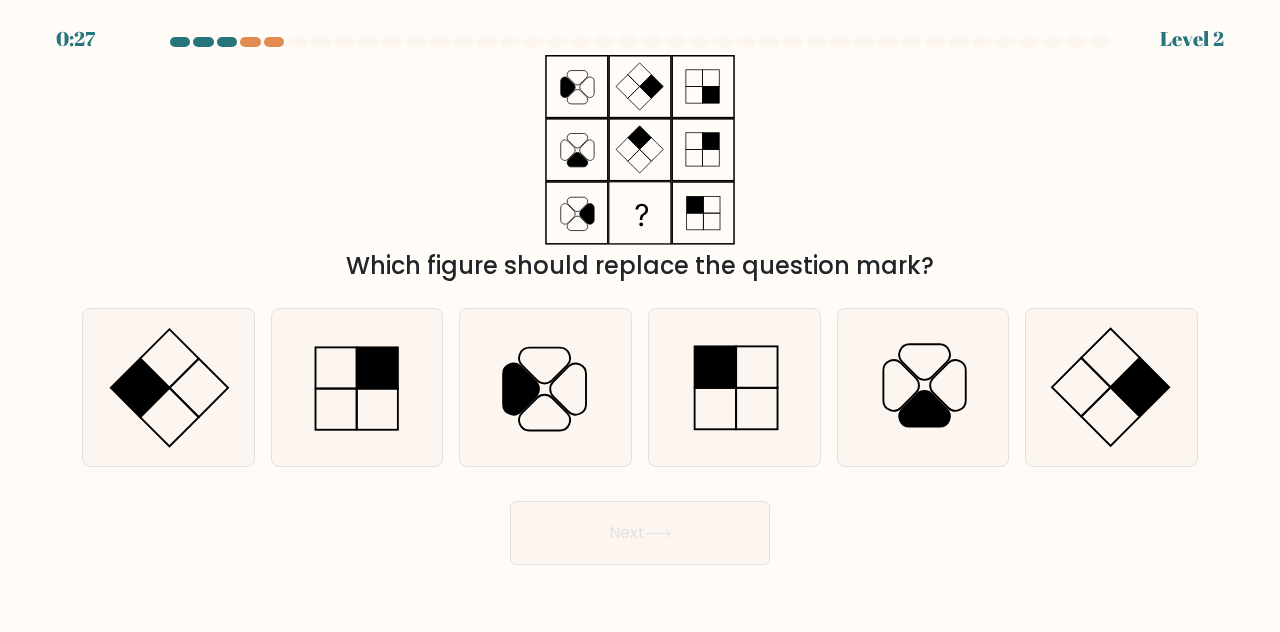 click at bounding box center (203, 42) 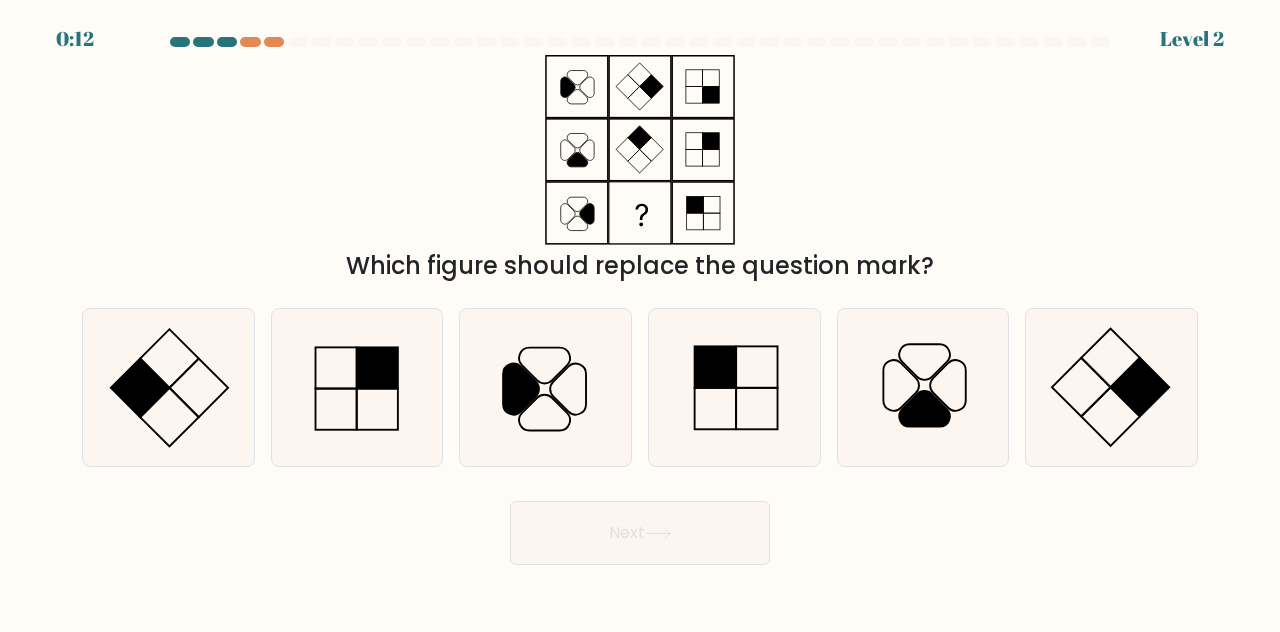 click 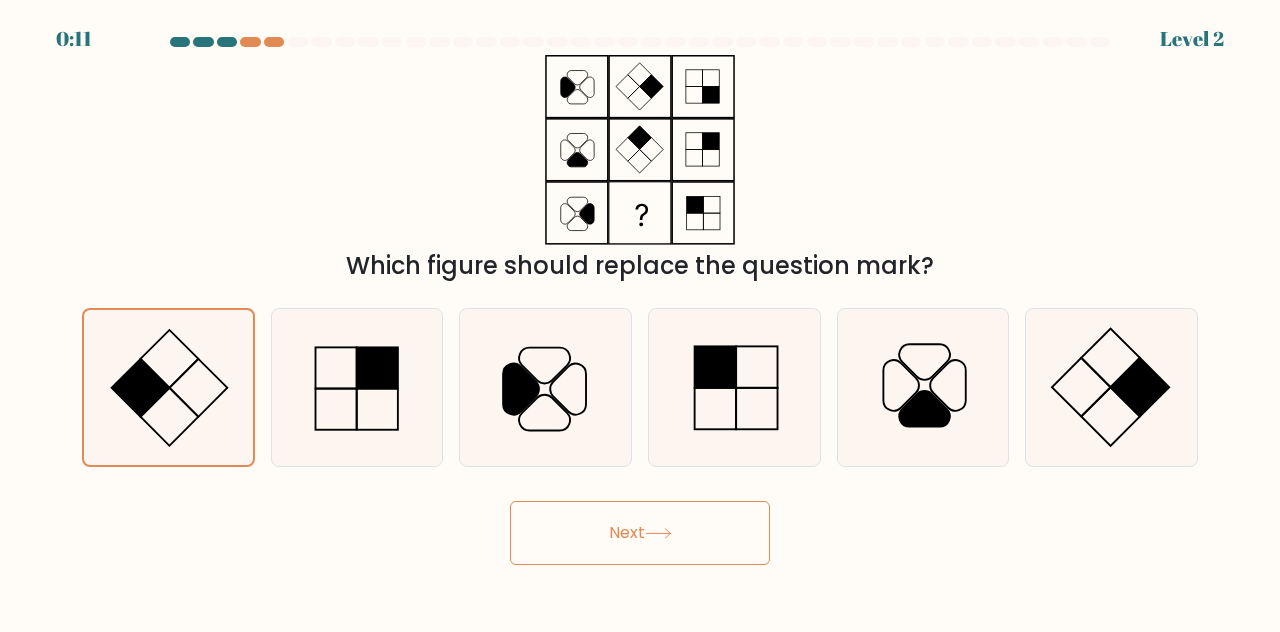 click on "Next" at bounding box center (640, 533) 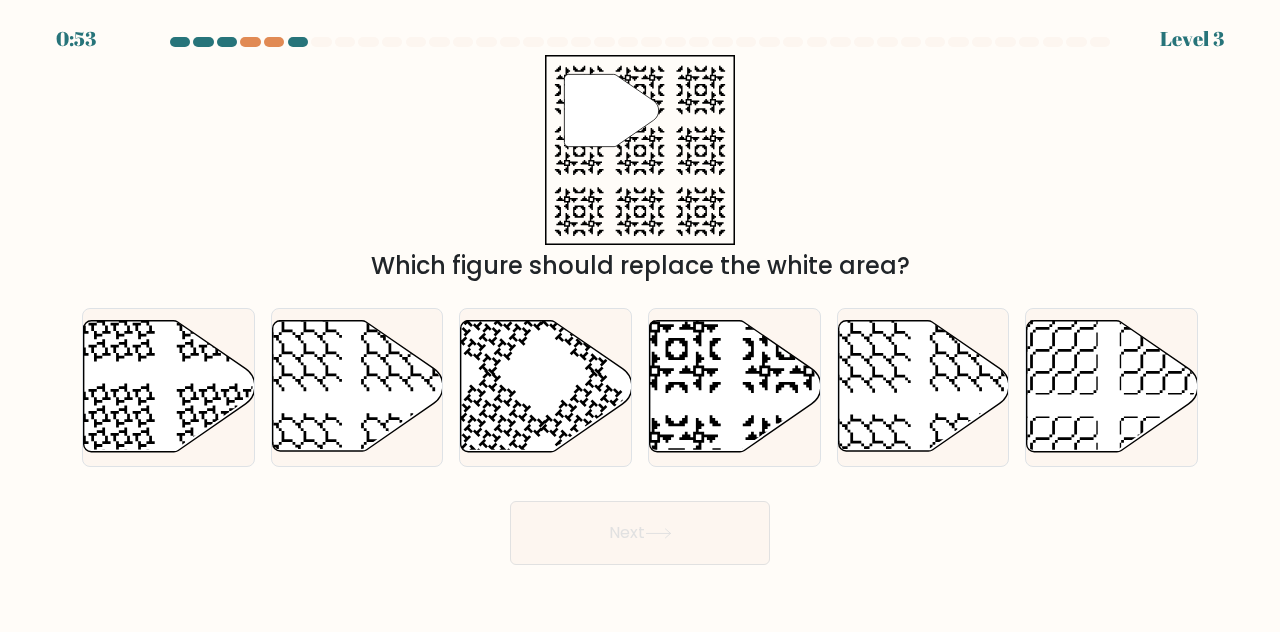 click at bounding box center (274, 42) 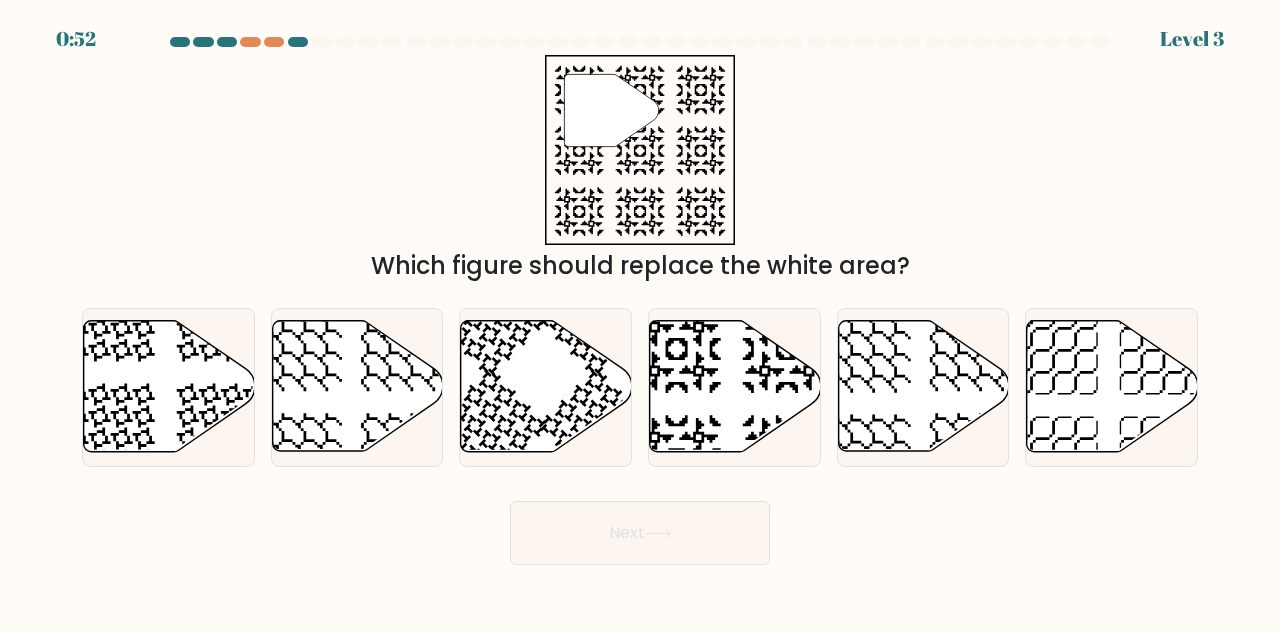 click at bounding box center [250, 42] 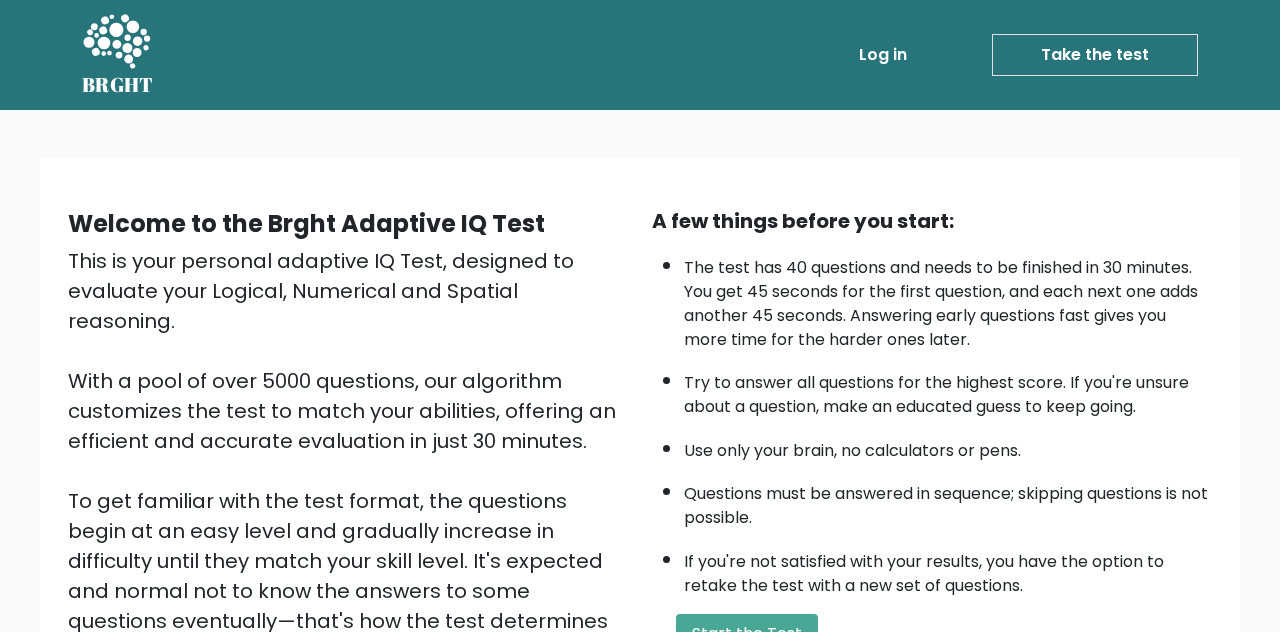 scroll, scrollTop: 0, scrollLeft: 0, axis: both 